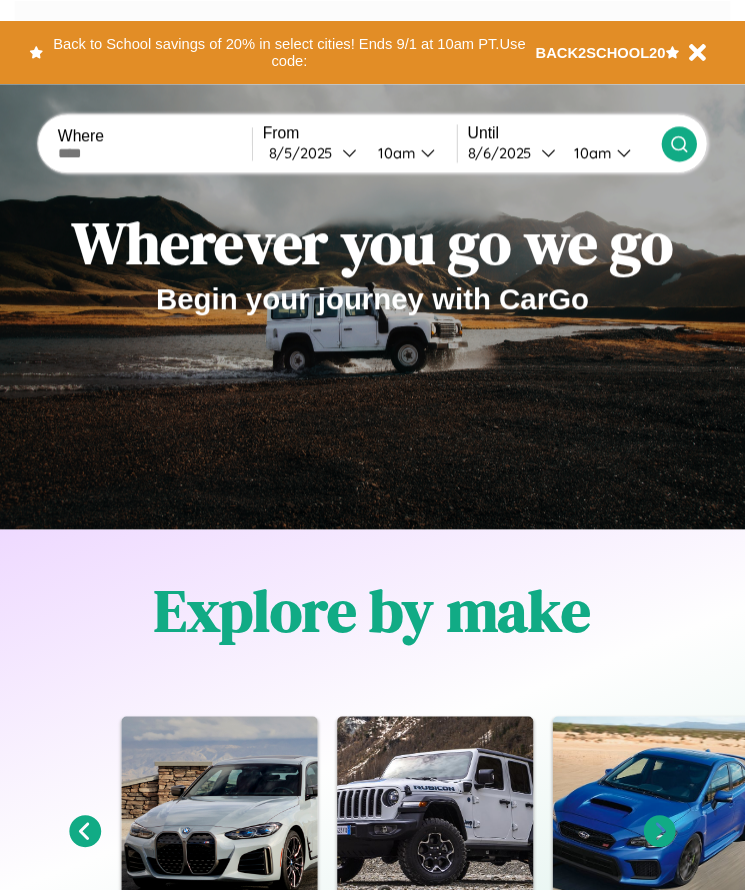 scroll, scrollTop: 0, scrollLeft: 0, axis: both 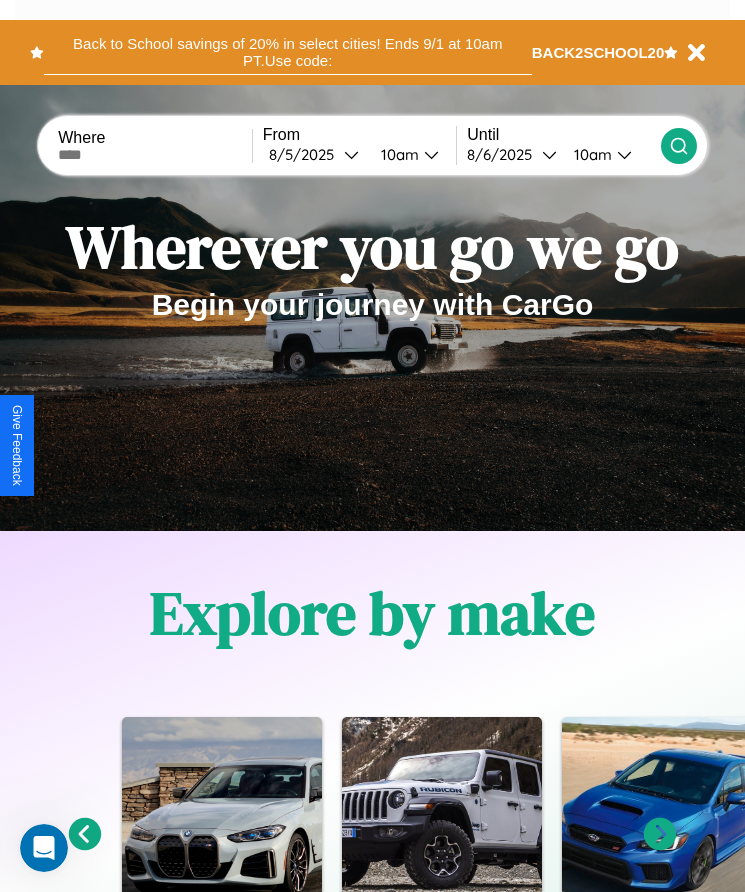 click on "Back to School savings of 20% in select cities! Ends 9/1 at 10am PT.  Use code:" at bounding box center [288, 52] 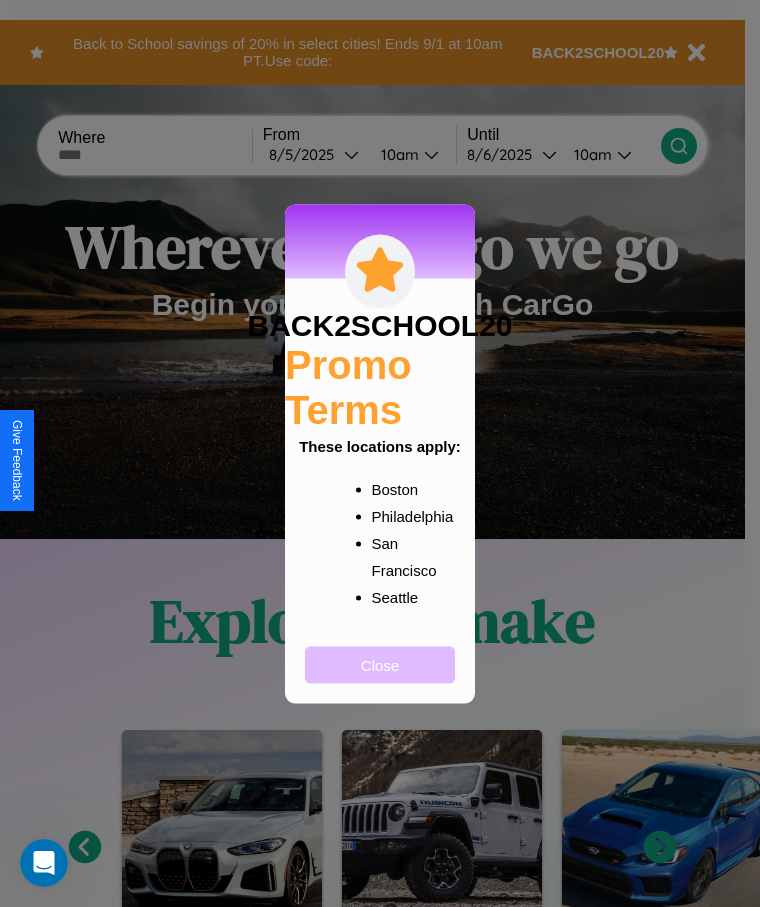 click on "Close" at bounding box center [380, 664] 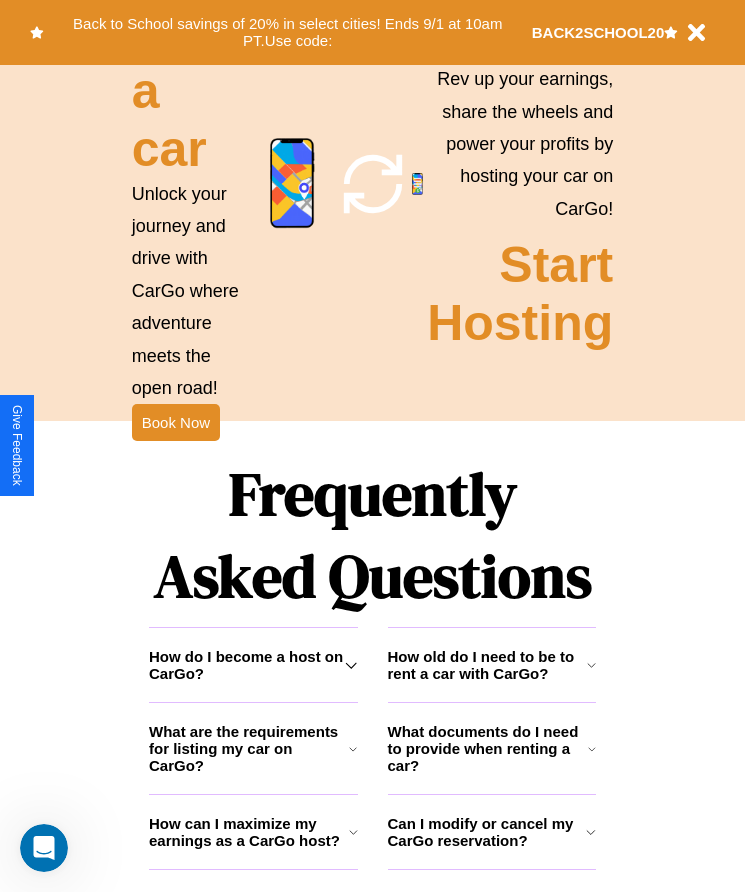 scroll, scrollTop: 2245, scrollLeft: 0, axis: vertical 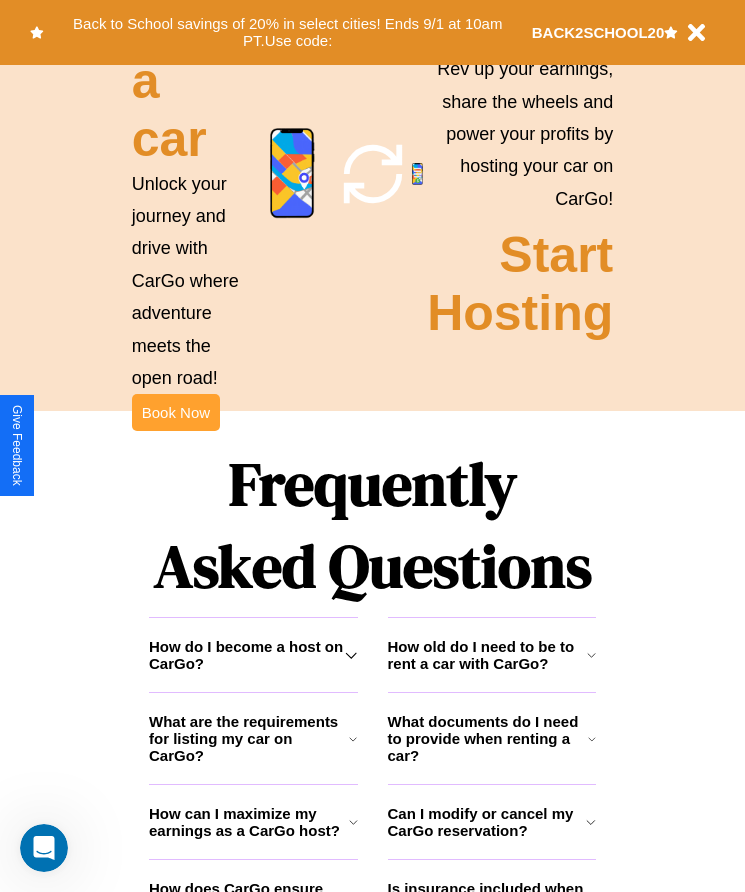 click on "Book Now" at bounding box center (176, 412) 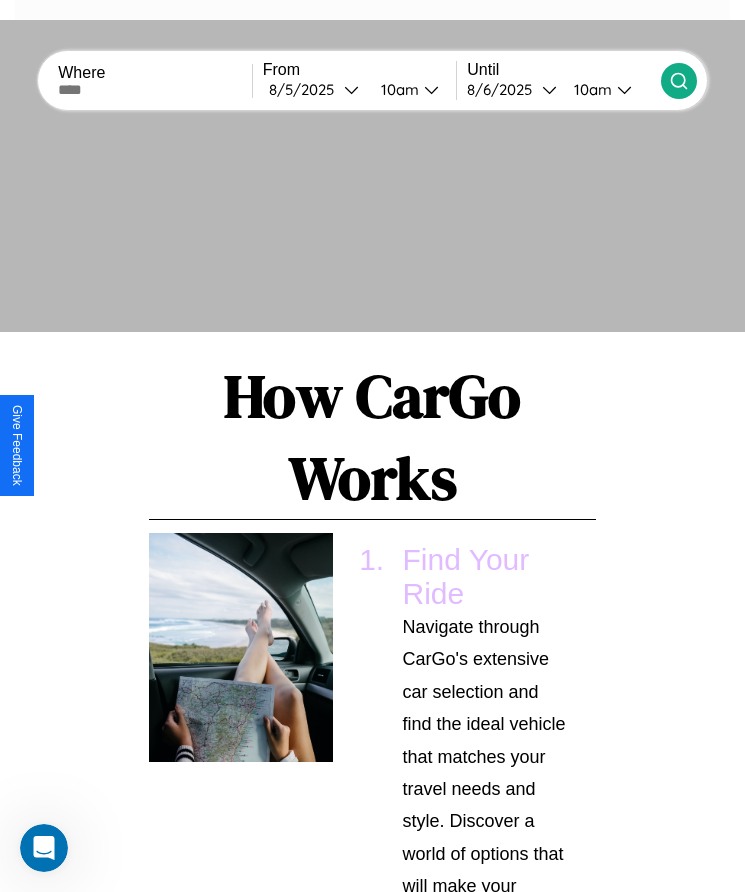 scroll, scrollTop: 2237, scrollLeft: 0, axis: vertical 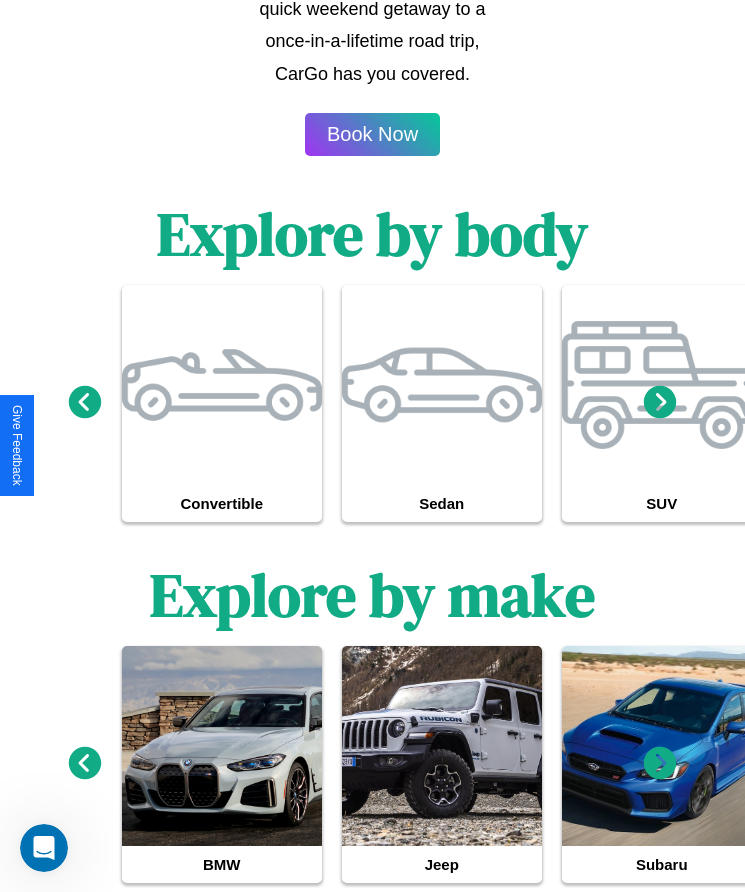 click 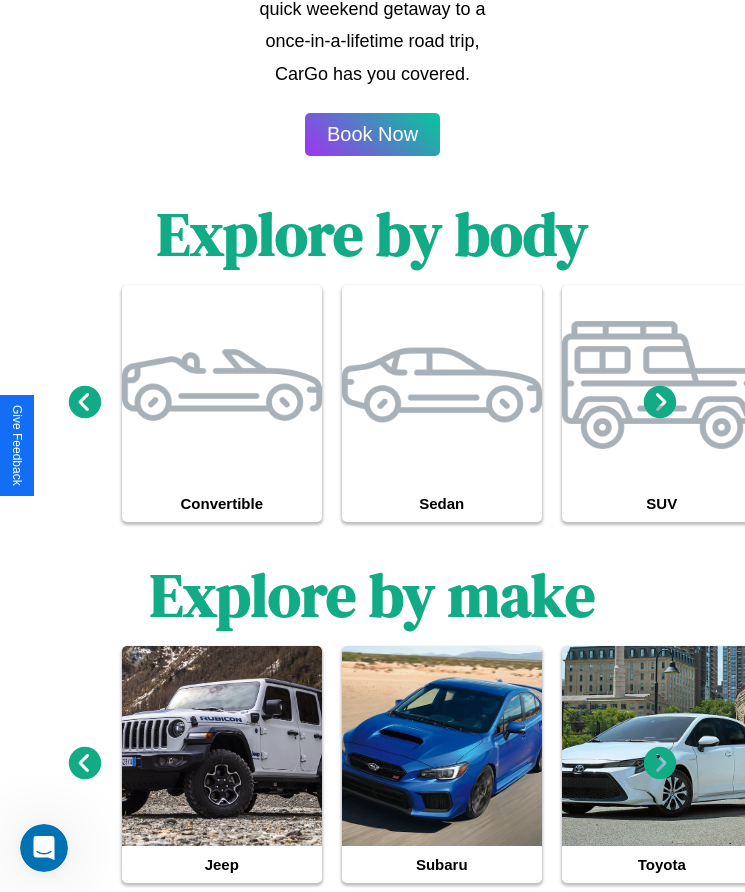 click 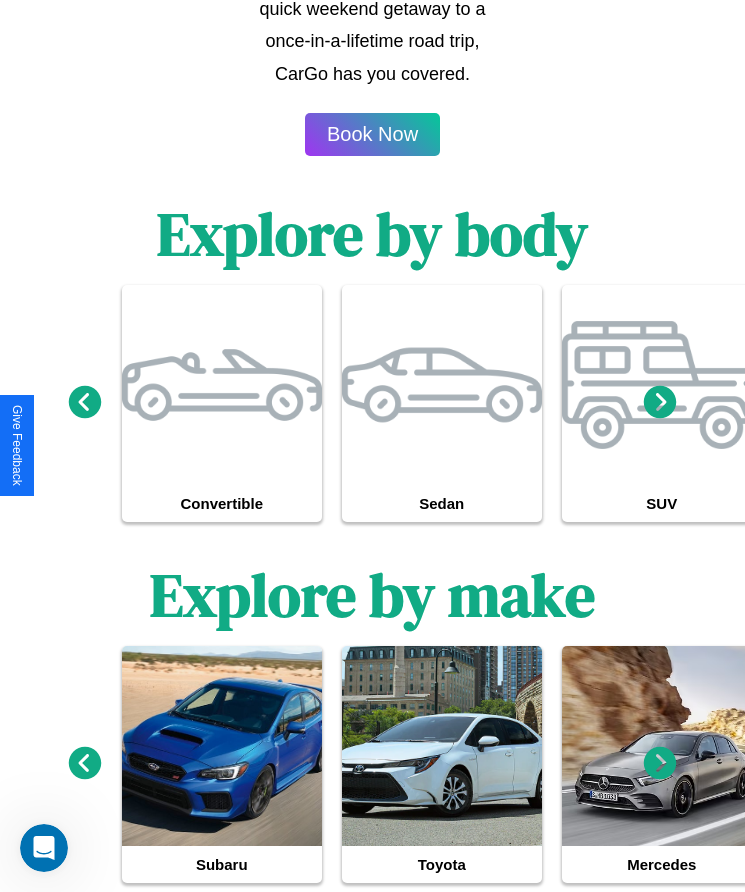 click 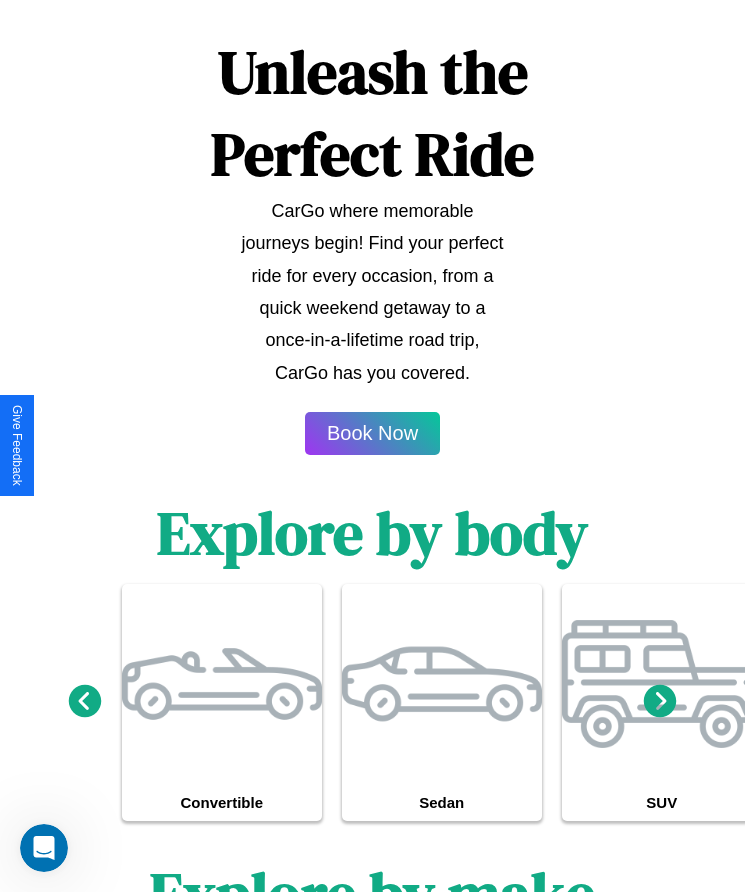 click on "SUV" at bounding box center (662, 702) 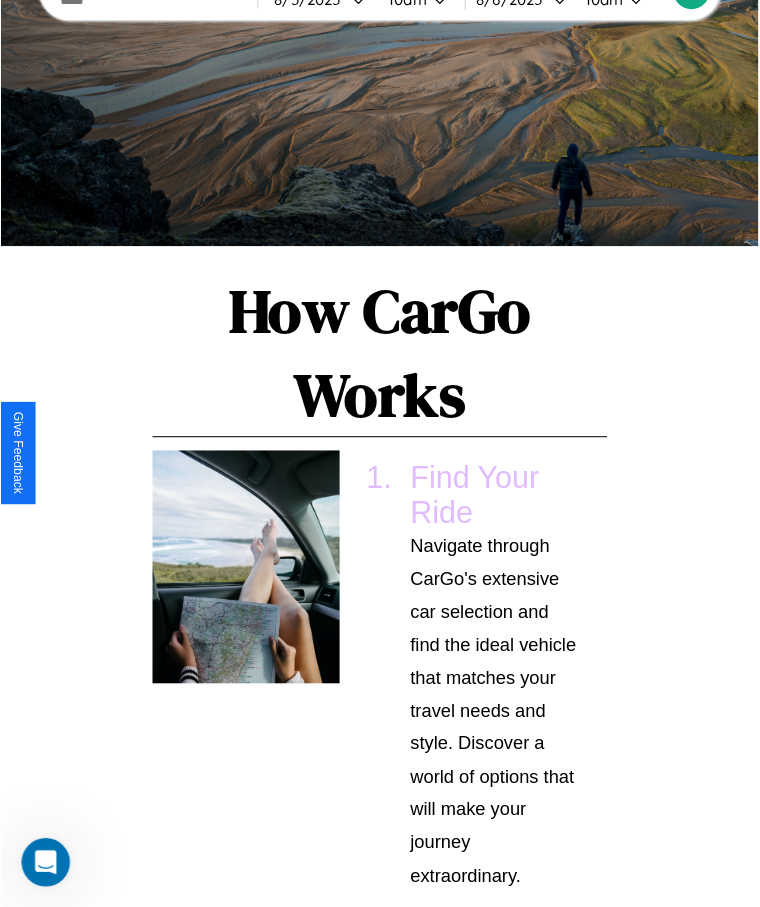 scroll, scrollTop: 0, scrollLeft: 0, axis: both 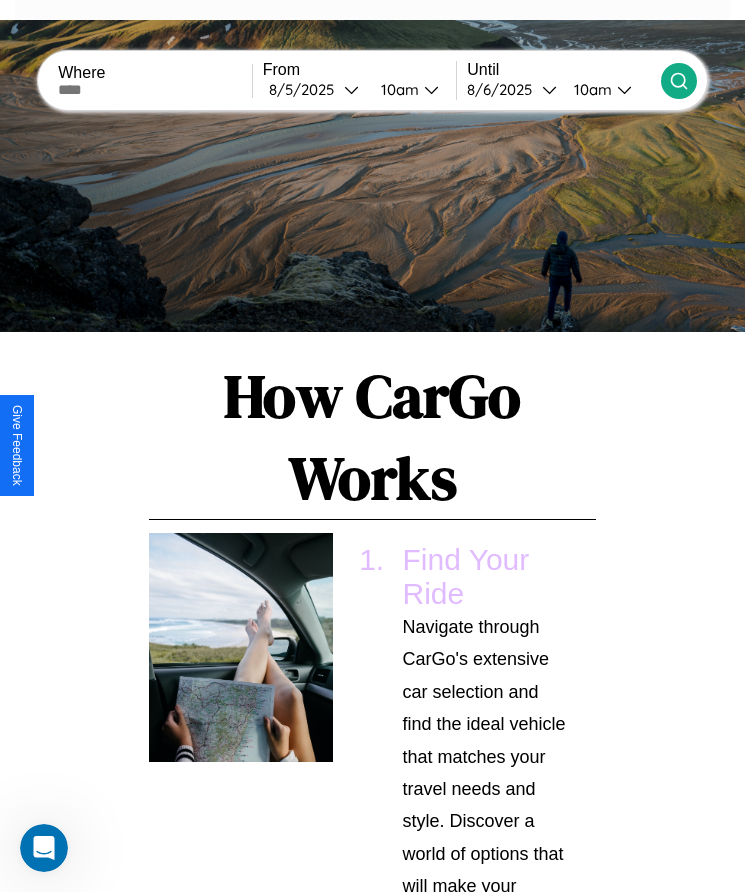 click at bounding box center [155, 90] 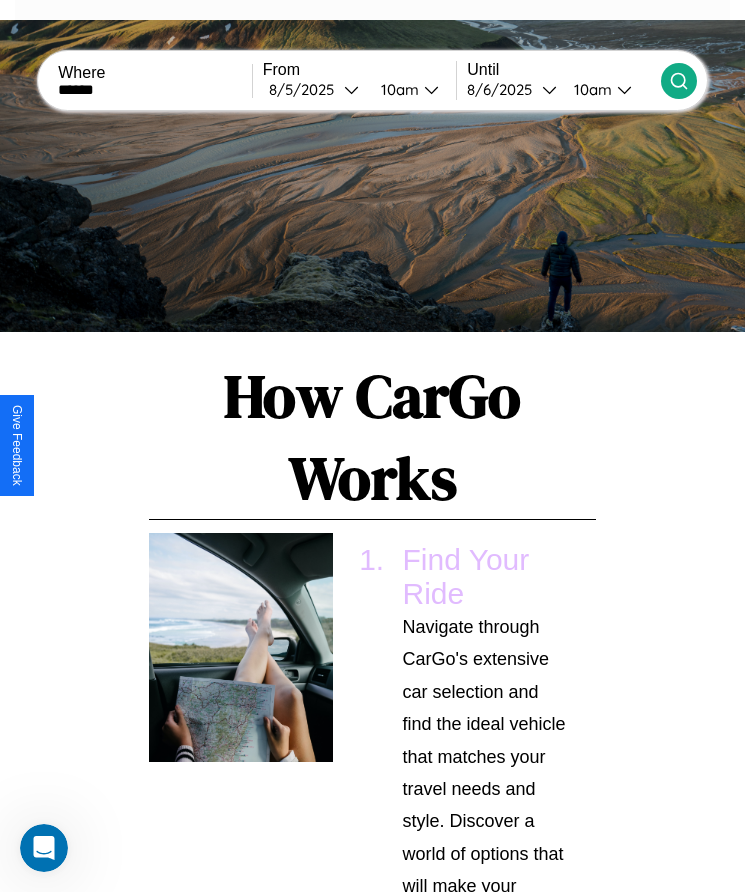 type on "******" 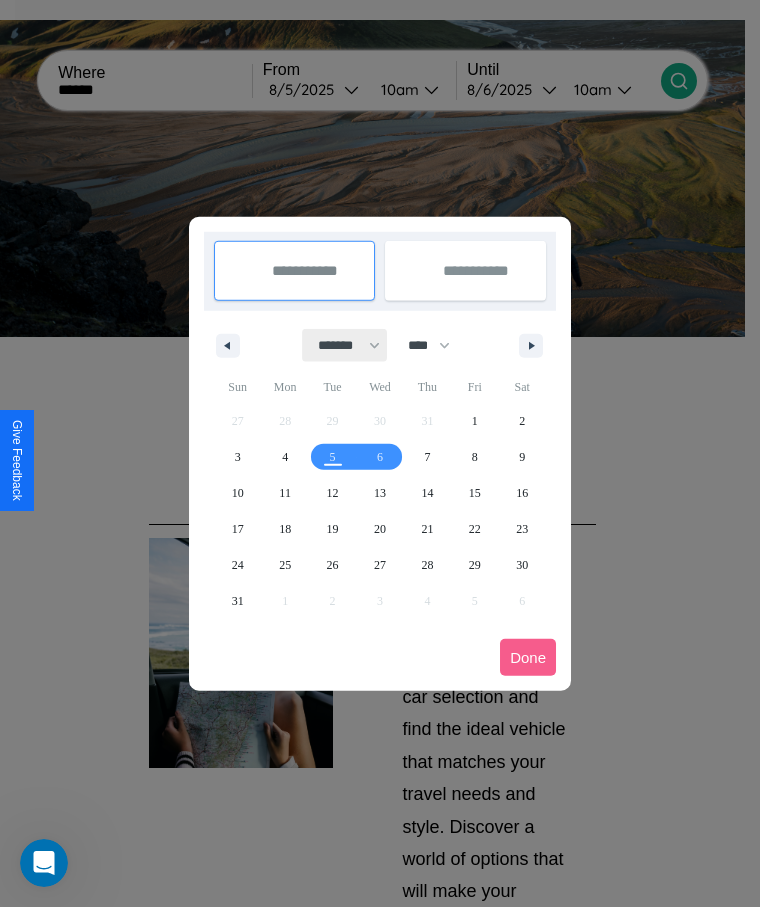 click on "******* ******** ***** ***** *** **** **** ****** ********* ******* ******** ********" at bounding box center (345, 345) 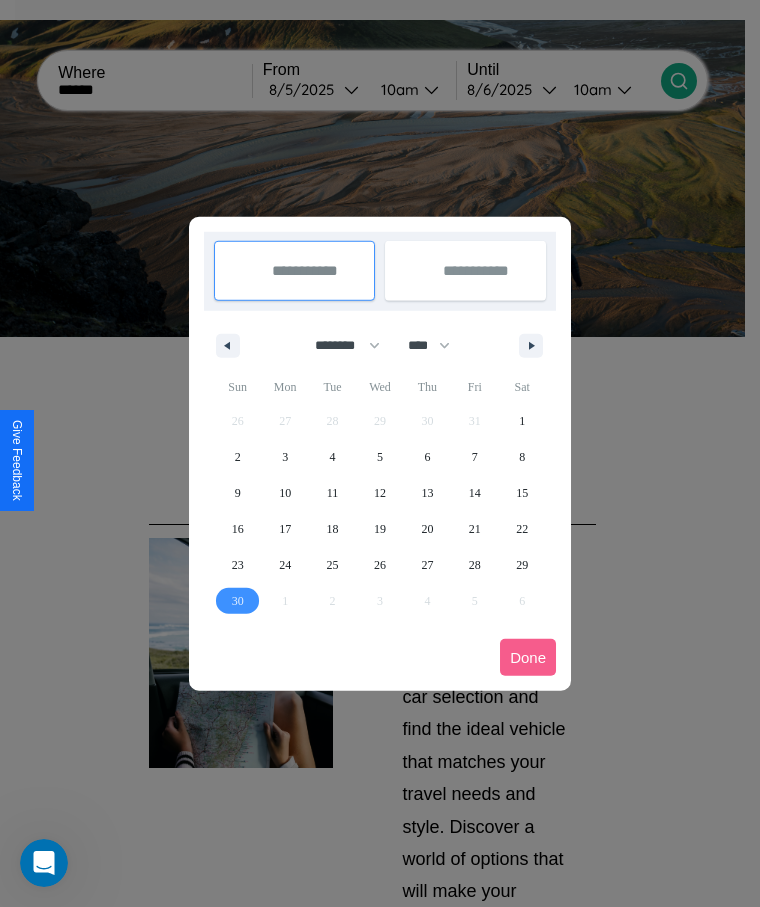 click on "30" at bounding box center (238, 601) 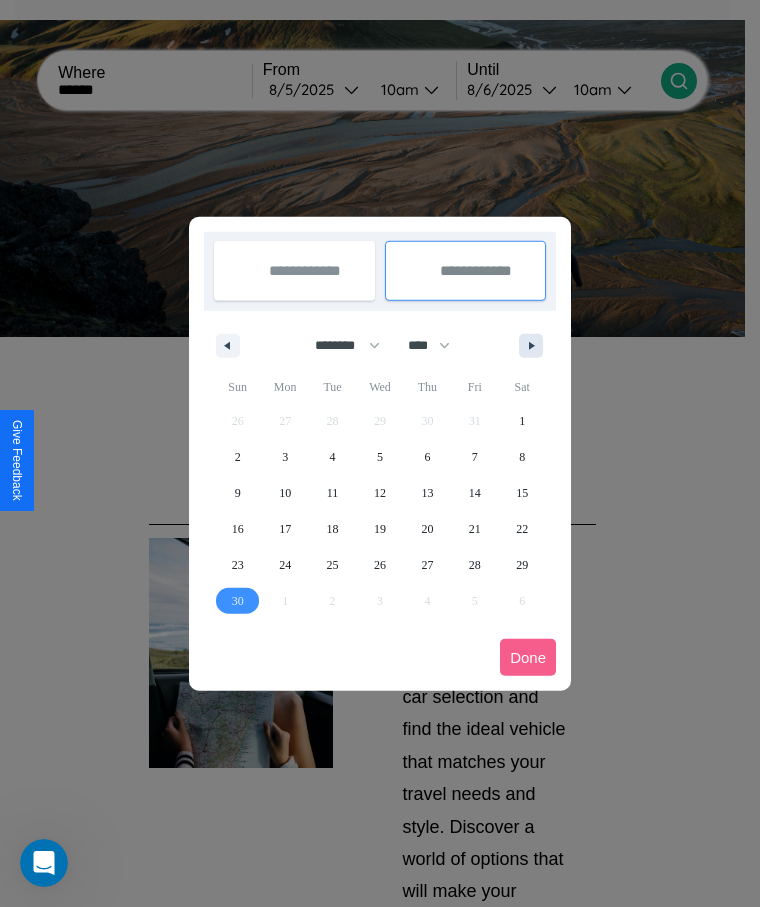click at bounding box center (535, 346) 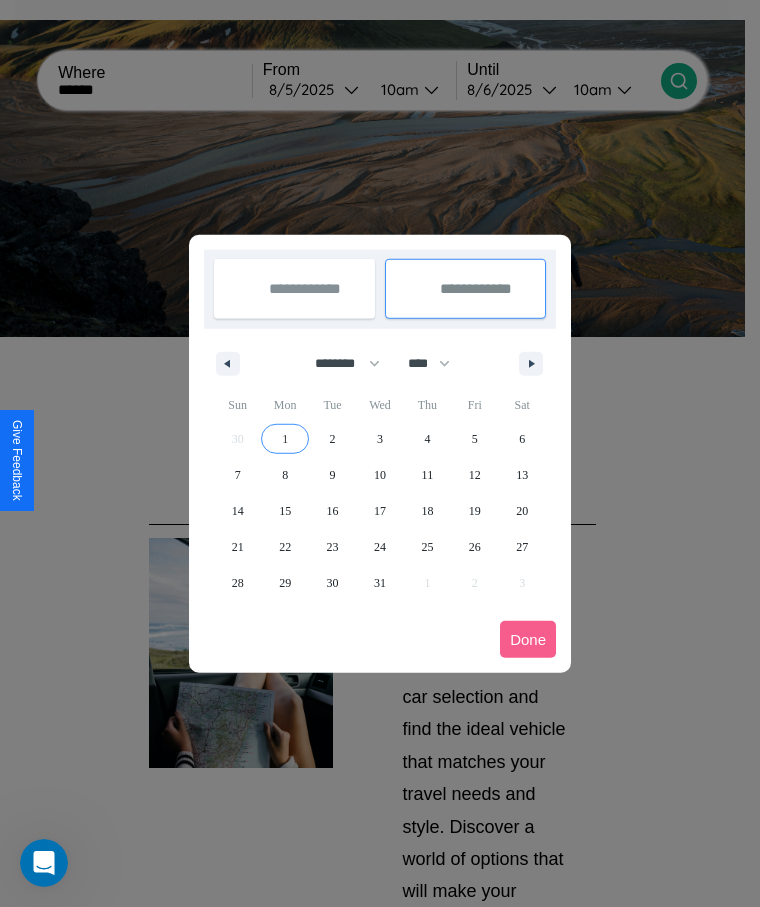 click on "1" at bounding box center (285, 439) 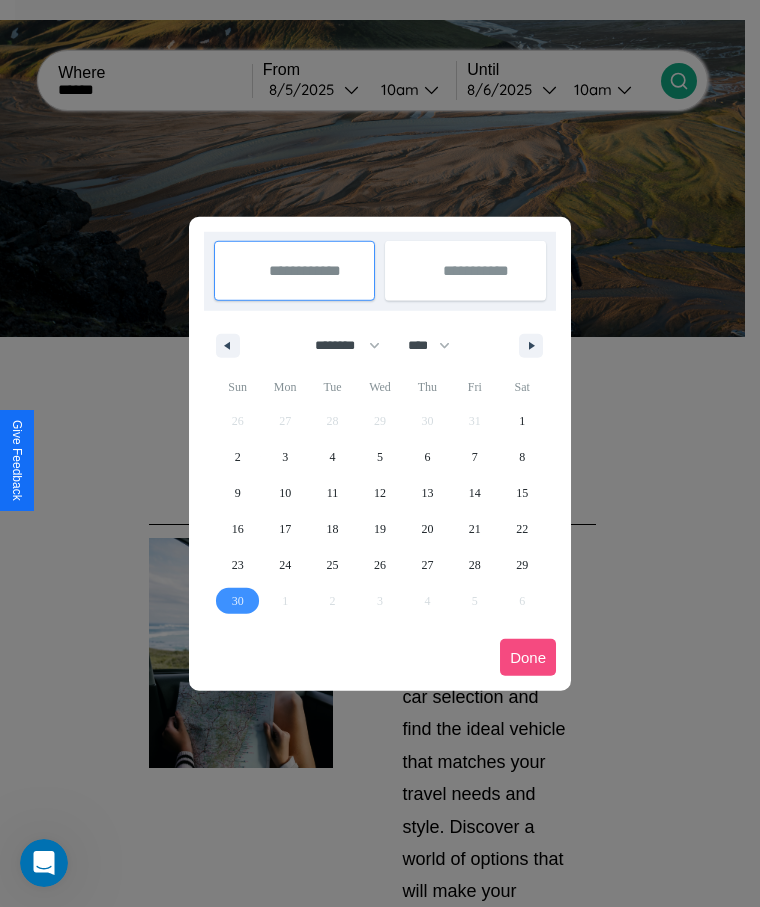 click on "Done" at bounding box center [528, 657] 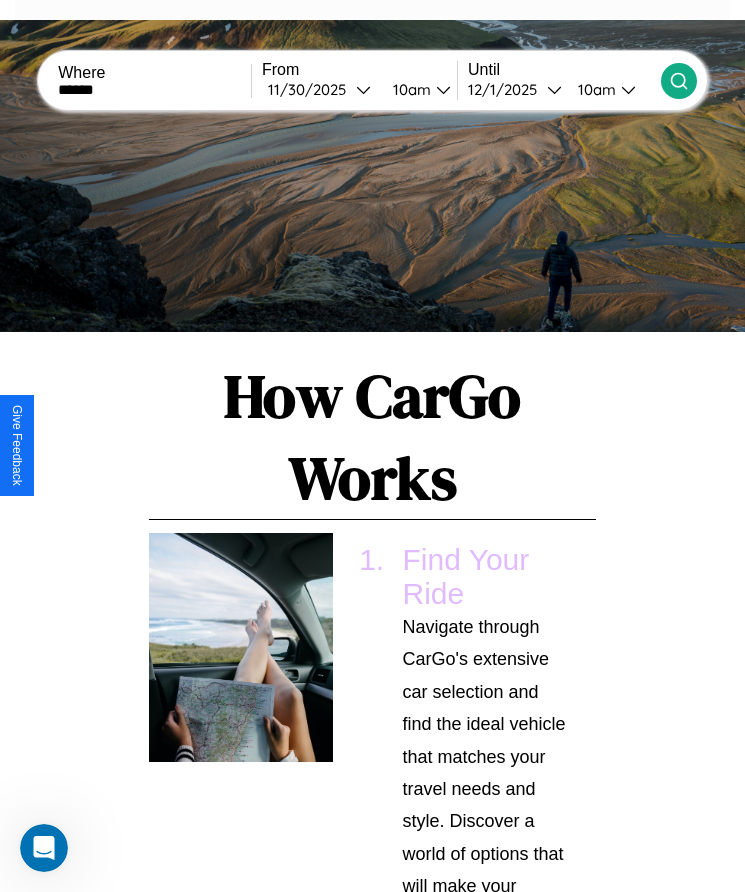 click on "10am" at bounding box center [409, 89] 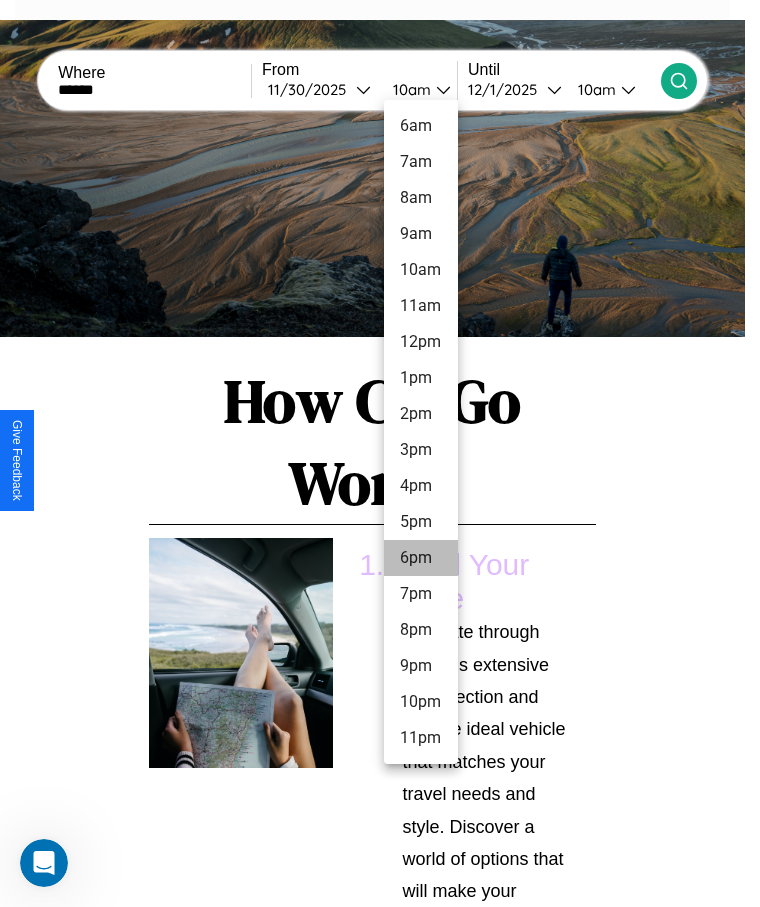 click on "6pm" at bounding box center [421, 558] 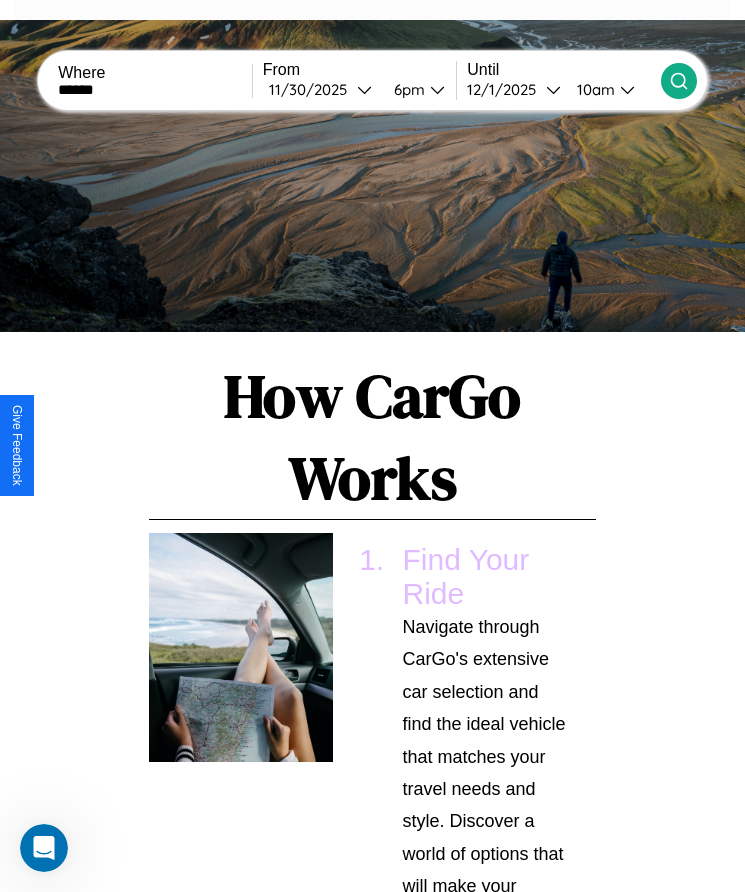 click on "10am" at bounding box center (593, 89) 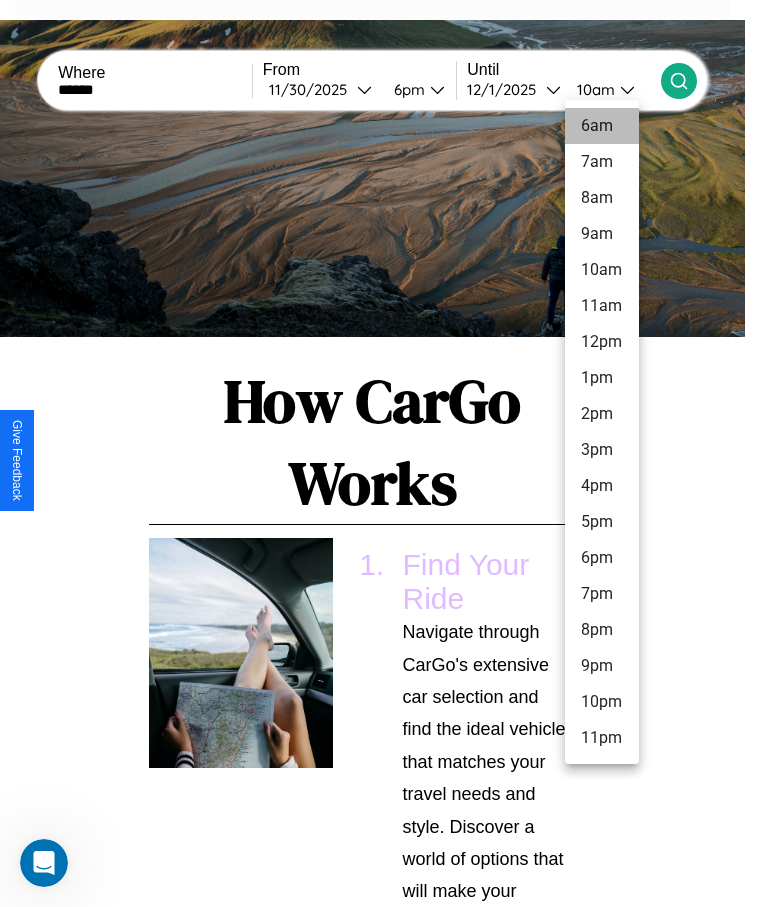 click on "6am" at bounding box center [602, 126] 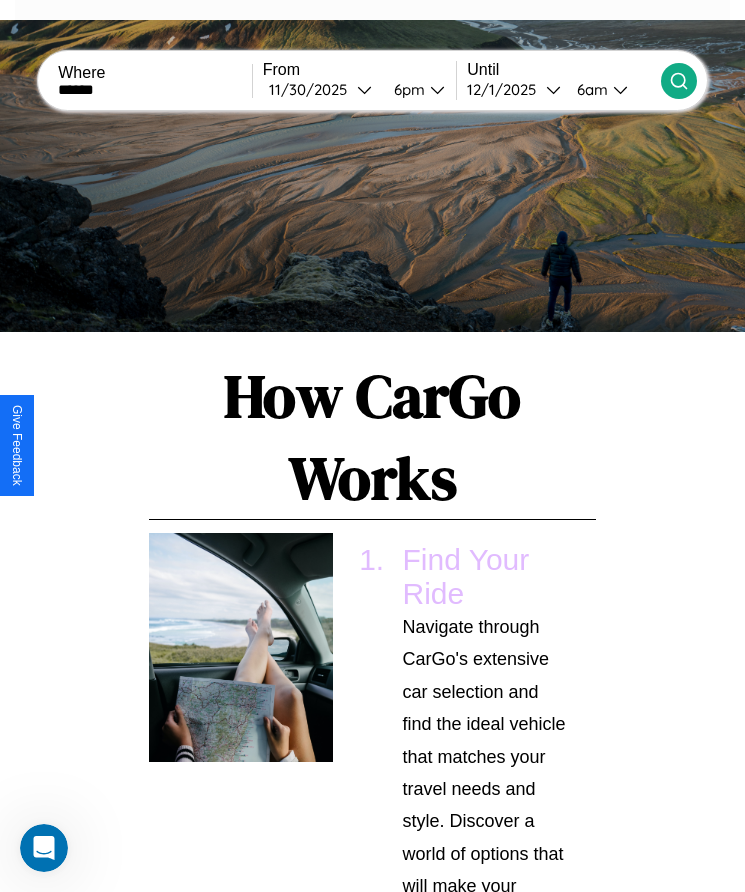 click 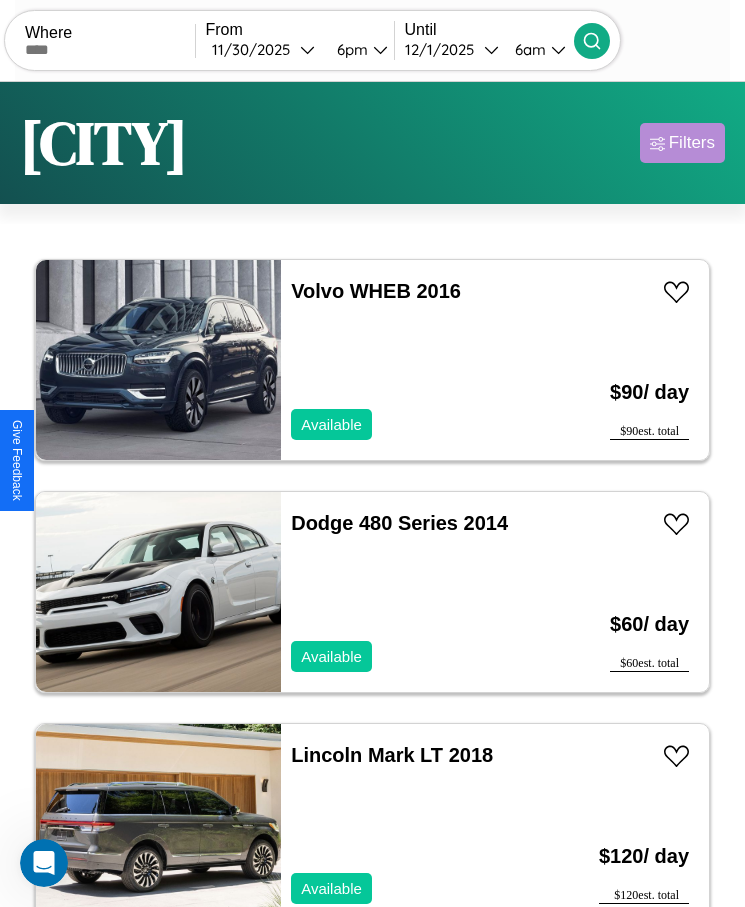 click on "Filters" at bounding box center [692, 143] 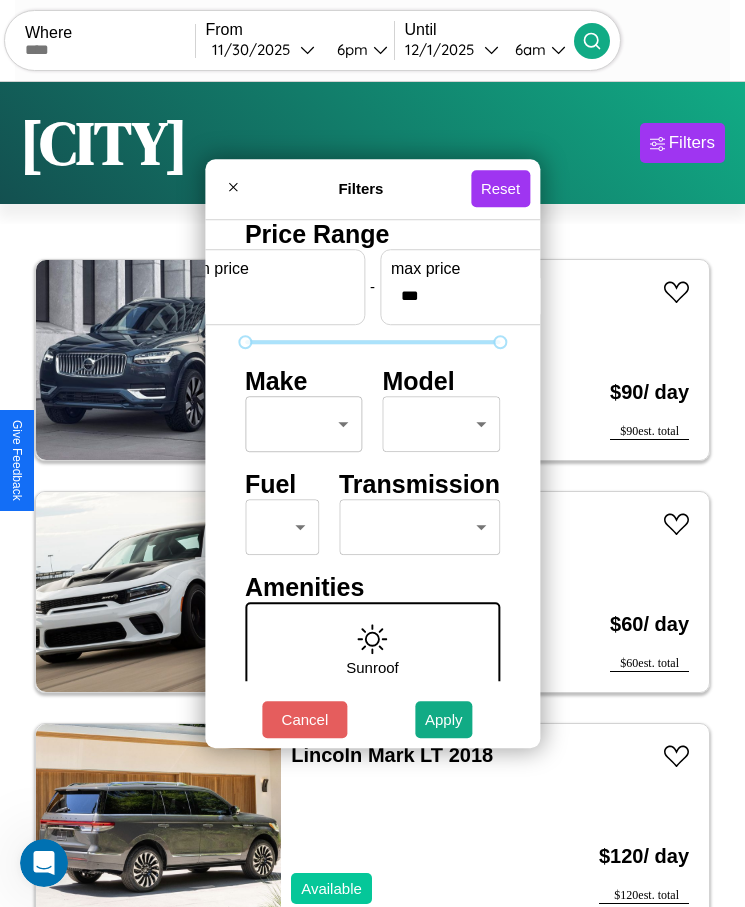click on "CarGo Where From 11 / 30 / [YEAR] 6pm Until 12 / 1 / [YEAR] 6am Become a Host Login Sign Up Lisbon Filters 122  cars in this area These cars can be picked up in this city. Volvo   WHEB   2016 Available $ 90  / day $ 90  est. total Dodge   480 Series   2014 Available $ 60  / day $ 60  est. total Lincoln   Mark LT   2018 Available $ 120  / day $ 120  est. total Ford   LN600   2022 Available $ 80  / day $ 80  est. total Hummer   H1   2024 Available $ 120  / day $ 120  est. total Nissan   Xterra   2024 Available $ 200  / day $ 200  est. total Infiniti   QX50   2023 Available $ 30  / day $ 30  est. total Hyundai   Pony   2020 Available $ 170  / day $ 170  est. total Mercedes   L1116   2014 Unavailable $ 200  / day $ 200  est. total Honda   SXS700 (Pioneer 700)   2021 Available $ 100  / day $ 100  est. total Hummer   H1   2018 Available $ 200  / day $ 200  est. total Jaguar   XJ   2024 Available $ 110  / day $ 110  est. total Volkswagen   Jetta SportWagen   2022 Available $ 120  / day $ 120  est. total Fiat   500   $ $" at bounding box center [372, 478] 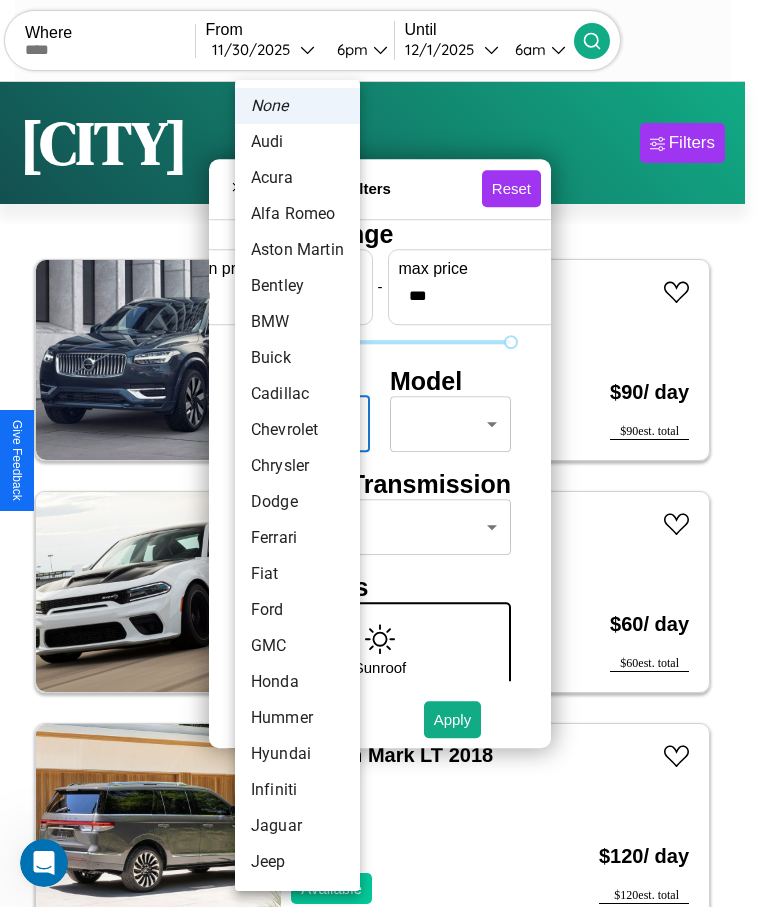 click on "BMW" at bounding box center (297, 322) 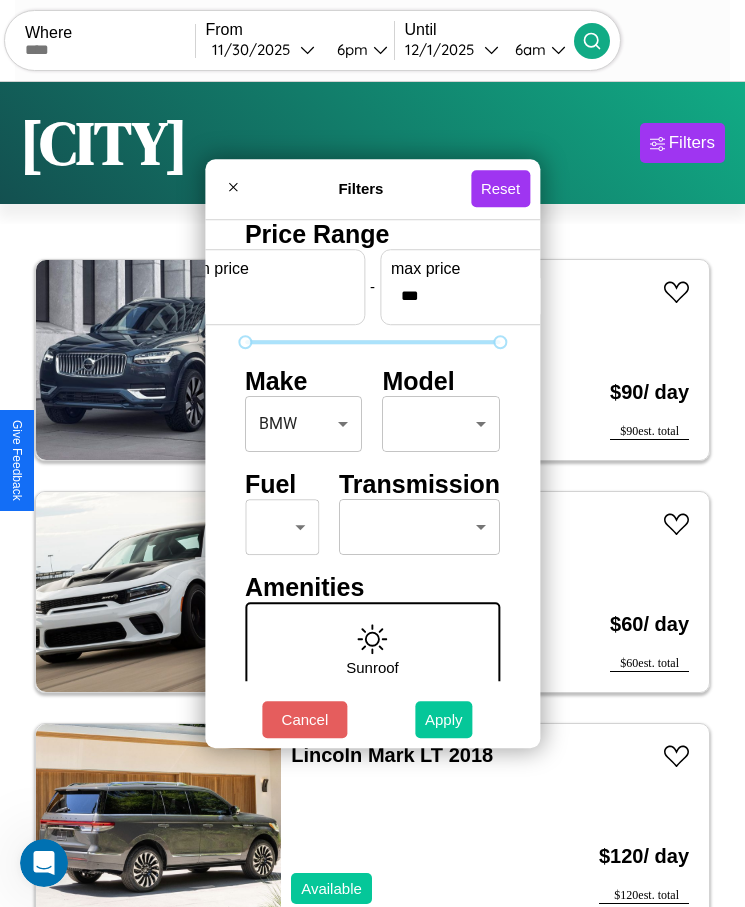 click on "Apply" at bounding box center [444, 719] 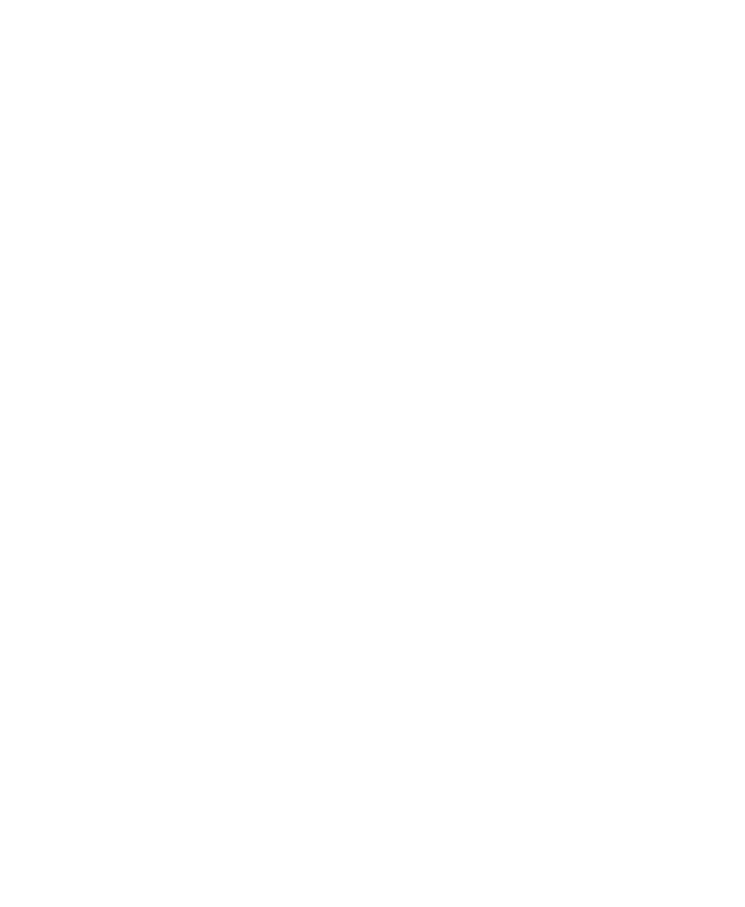 scroll, scrollTop: 0, scrollLeft: 0, axis: both 